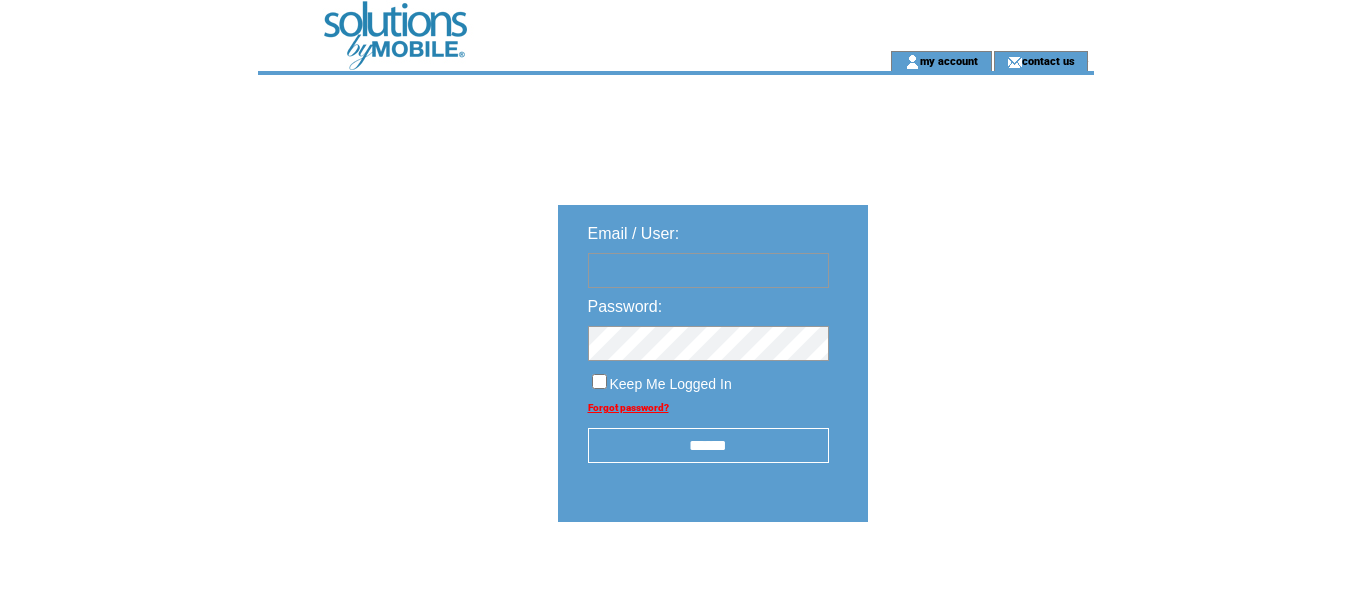 scroll, scrollTop: 0, scrollLeft: 0, axis: both 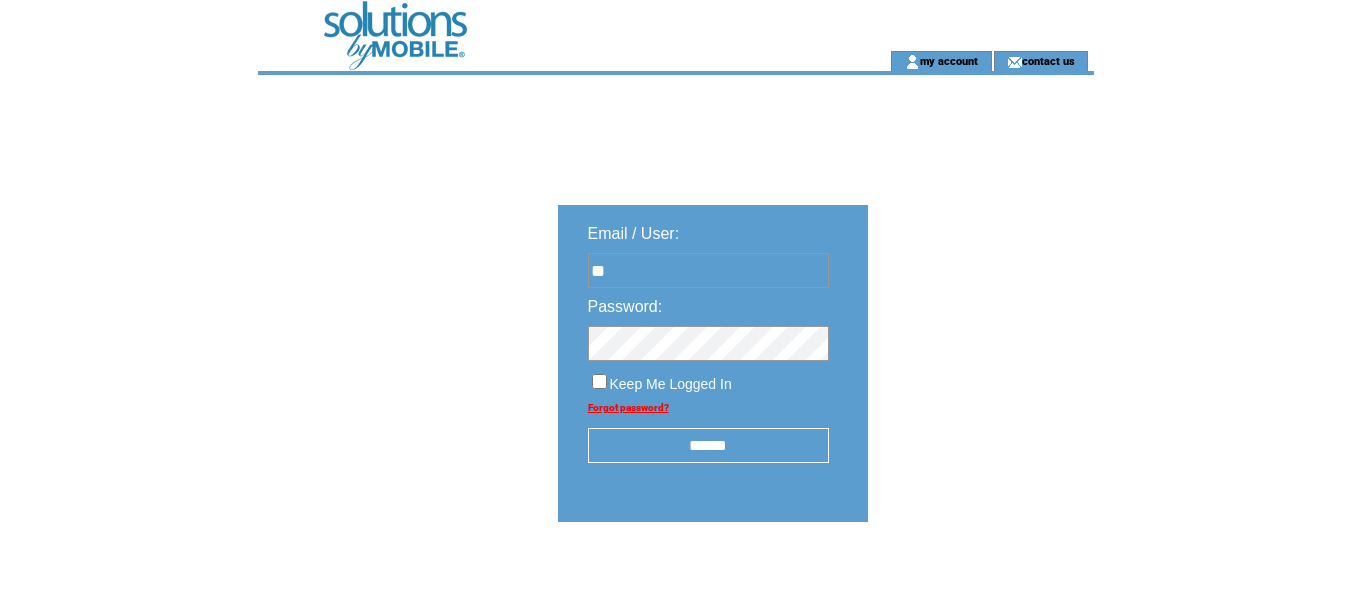 type on "*" 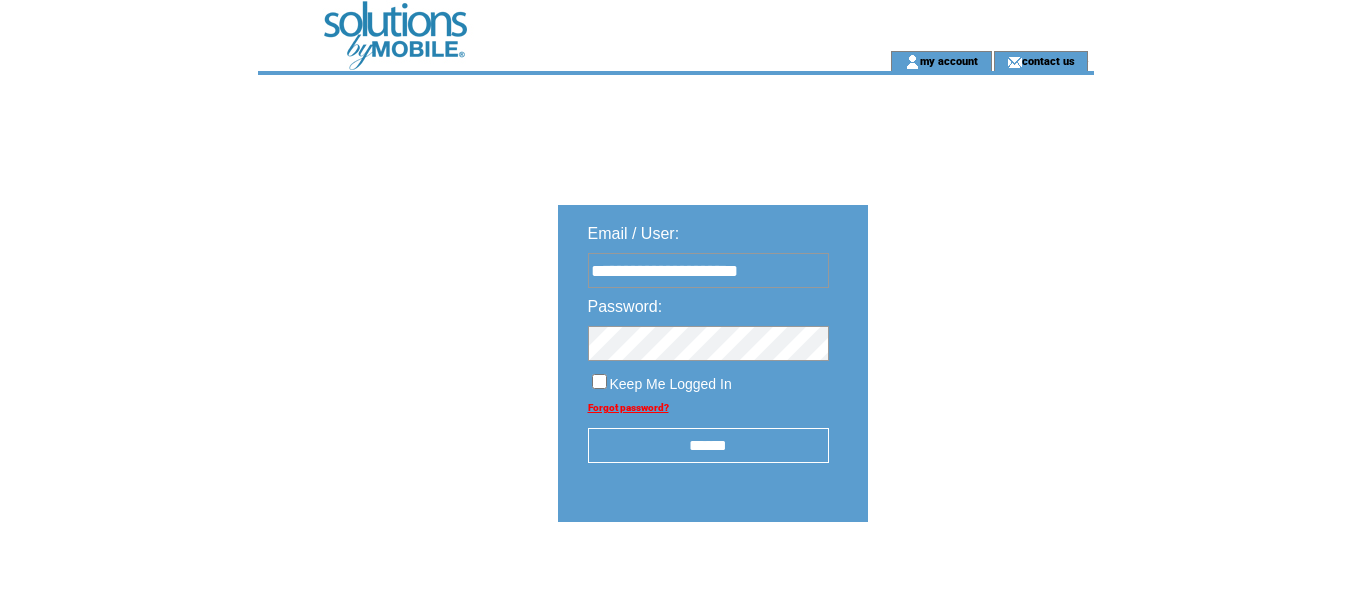 type on "**********" 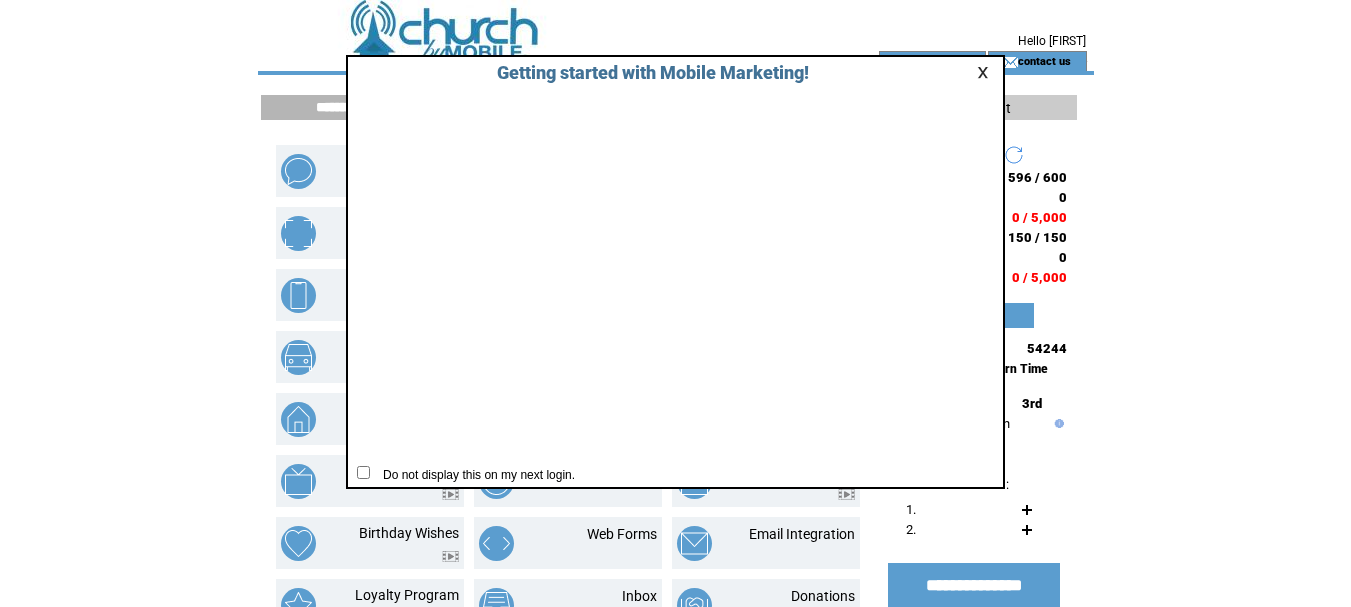 scroll, scrollTop: 0, scrollLeft: 0, axis: both 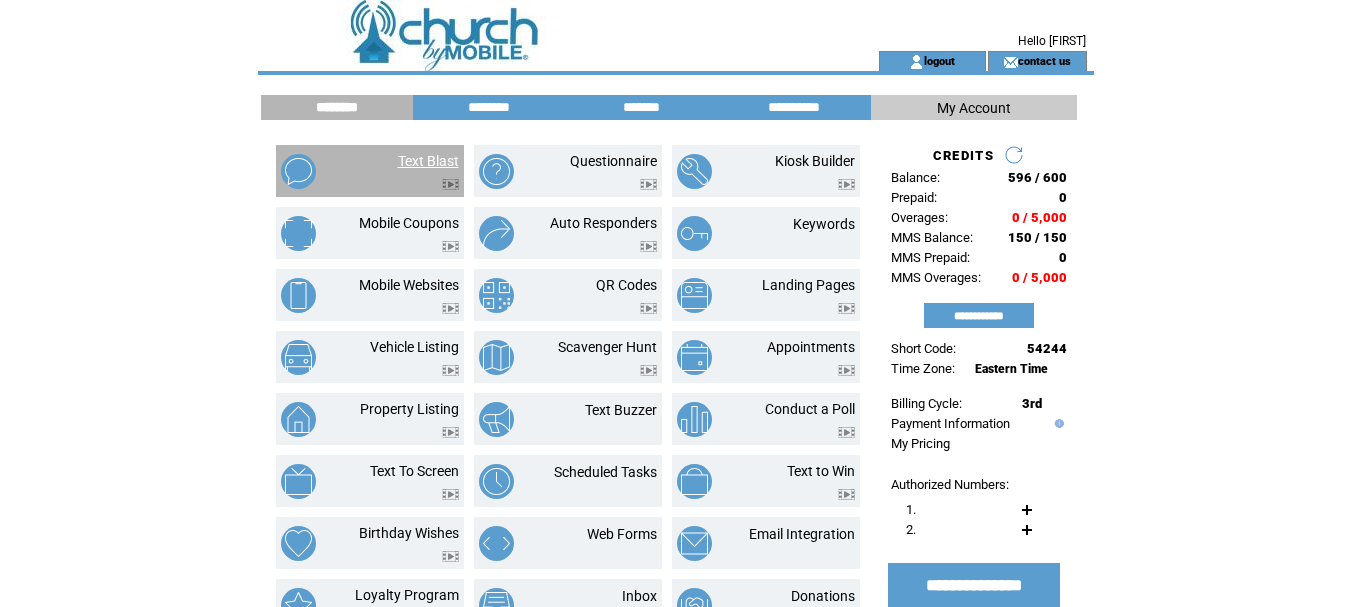 click on "Text Blast" at bounding box center [428, 161] 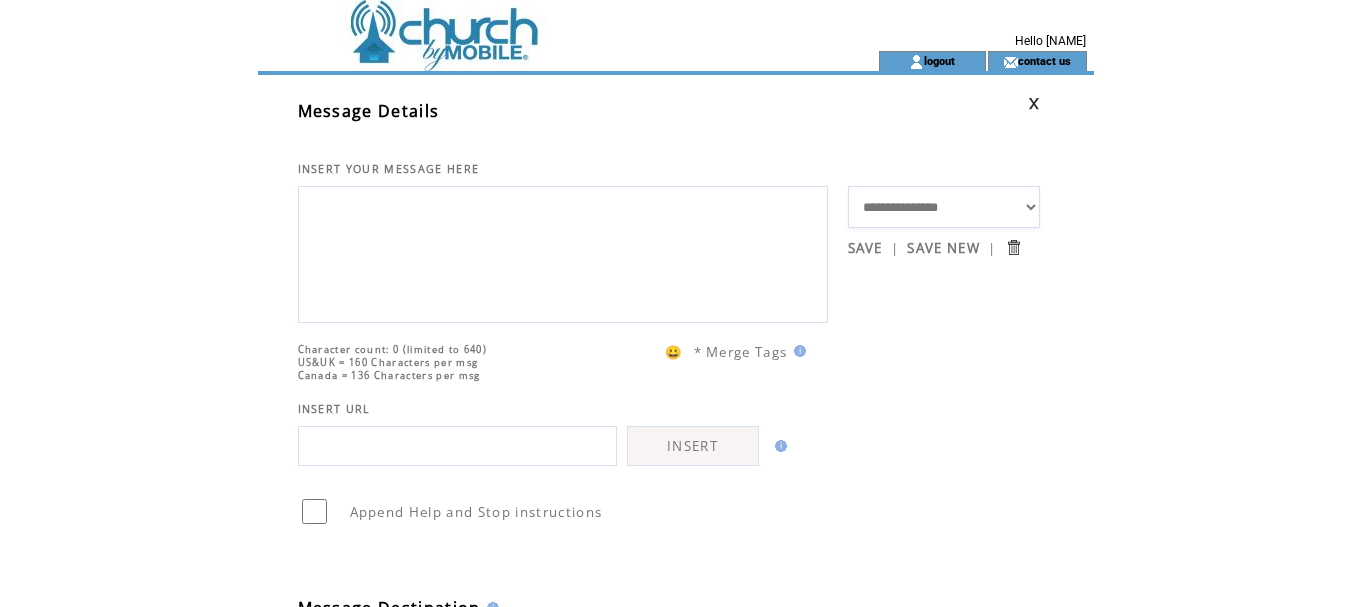 scroll, scrollTop: 0, scrollLeft: 0, axis: both 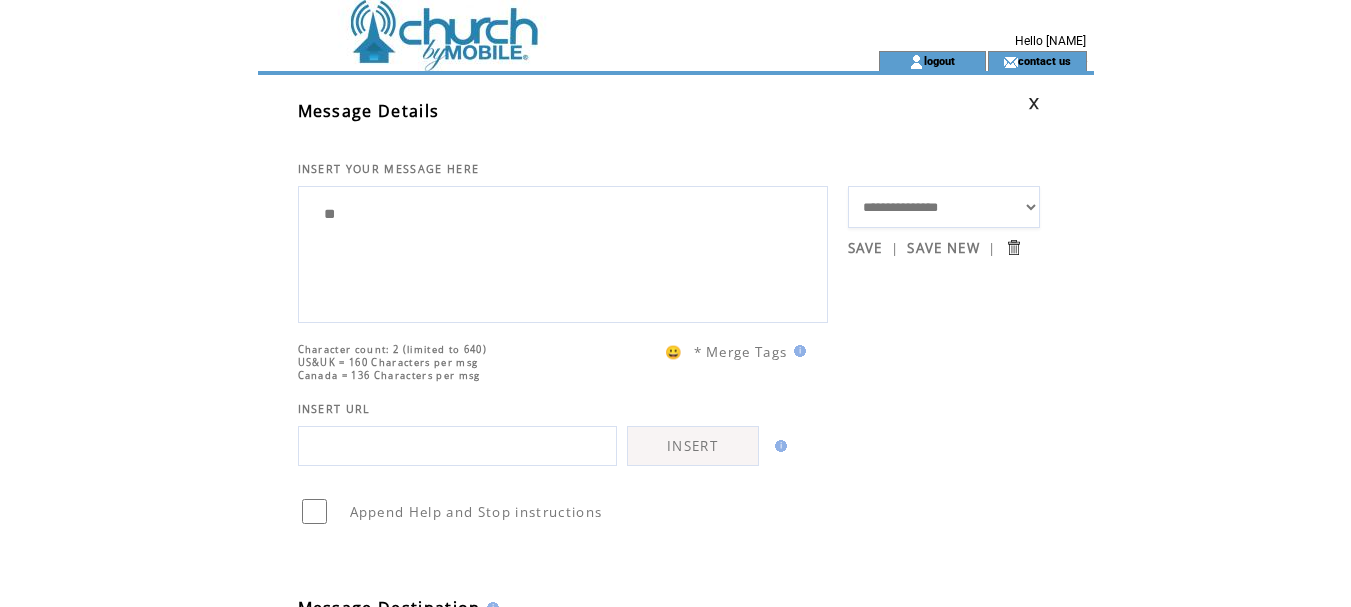 type on "*" 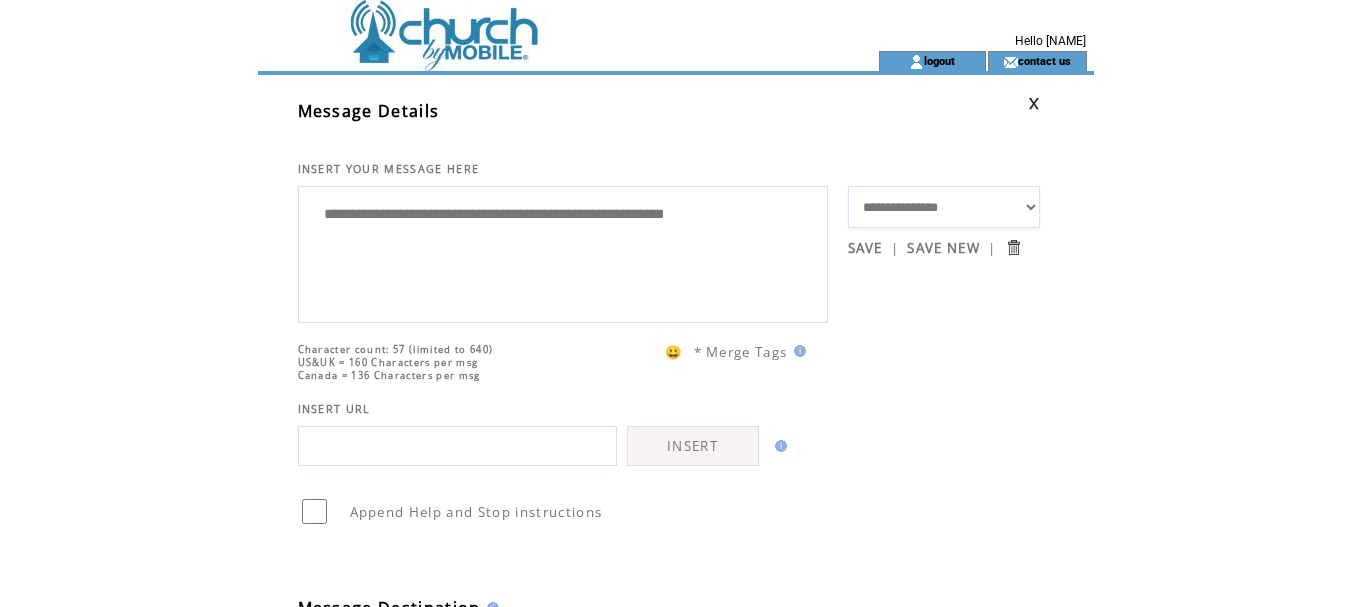 click on "**********" at bounding box center [563, 252] 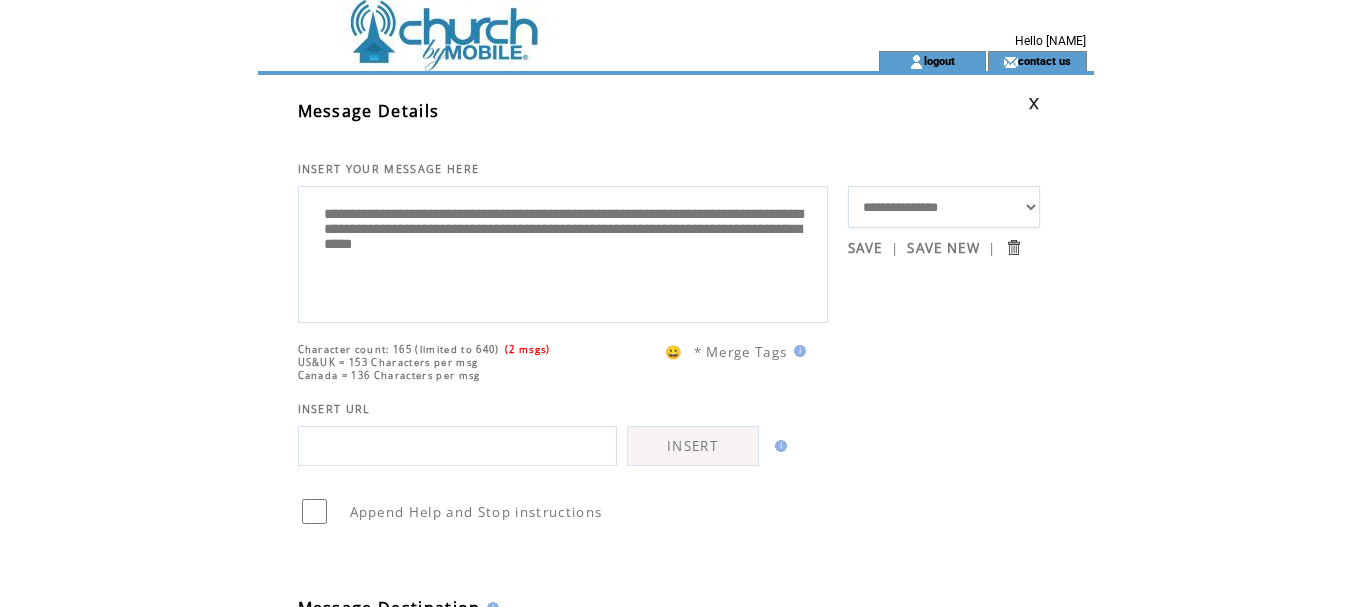 click on "**********" at bounding box center [563, 252] 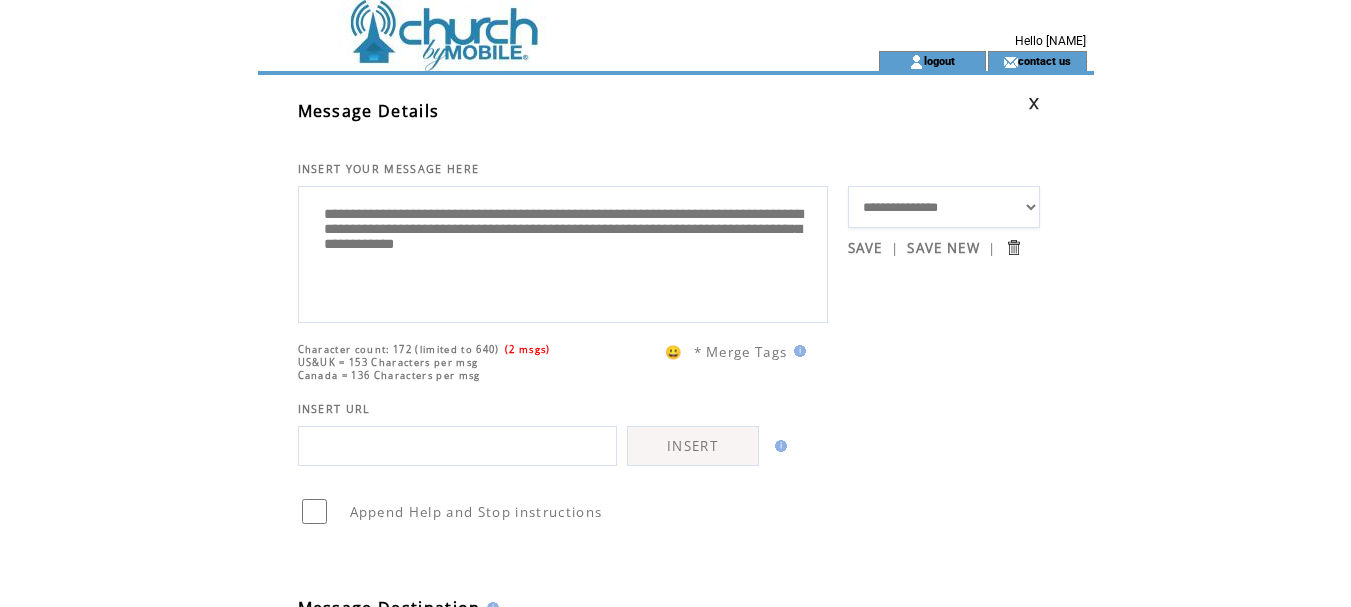 click on "**********" at bounding box center (563, 252) 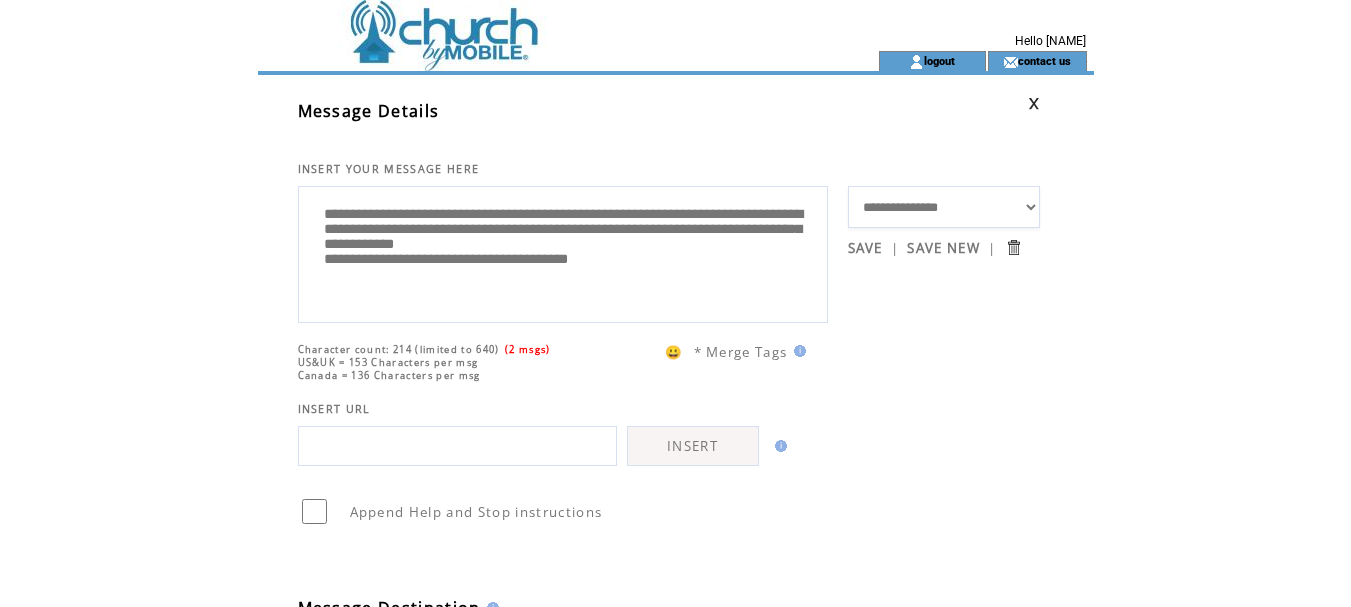 click on "**********" at bounding box center (563, 252) 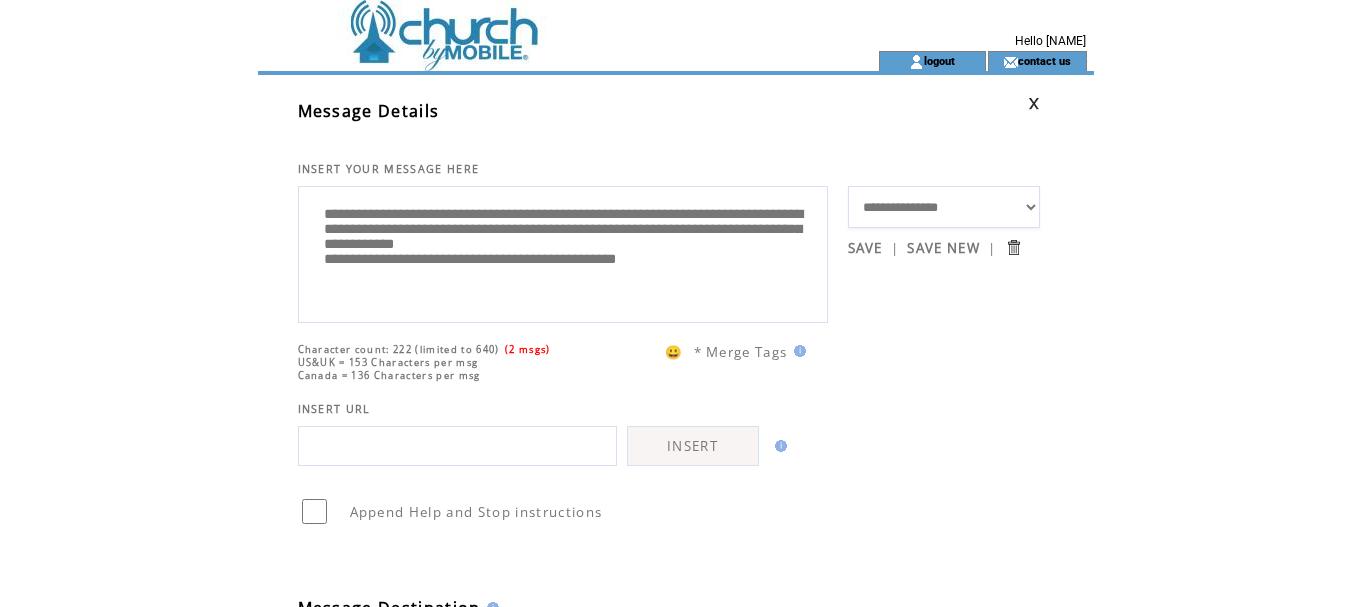 click on "**********" at bounding box center [563, 252] 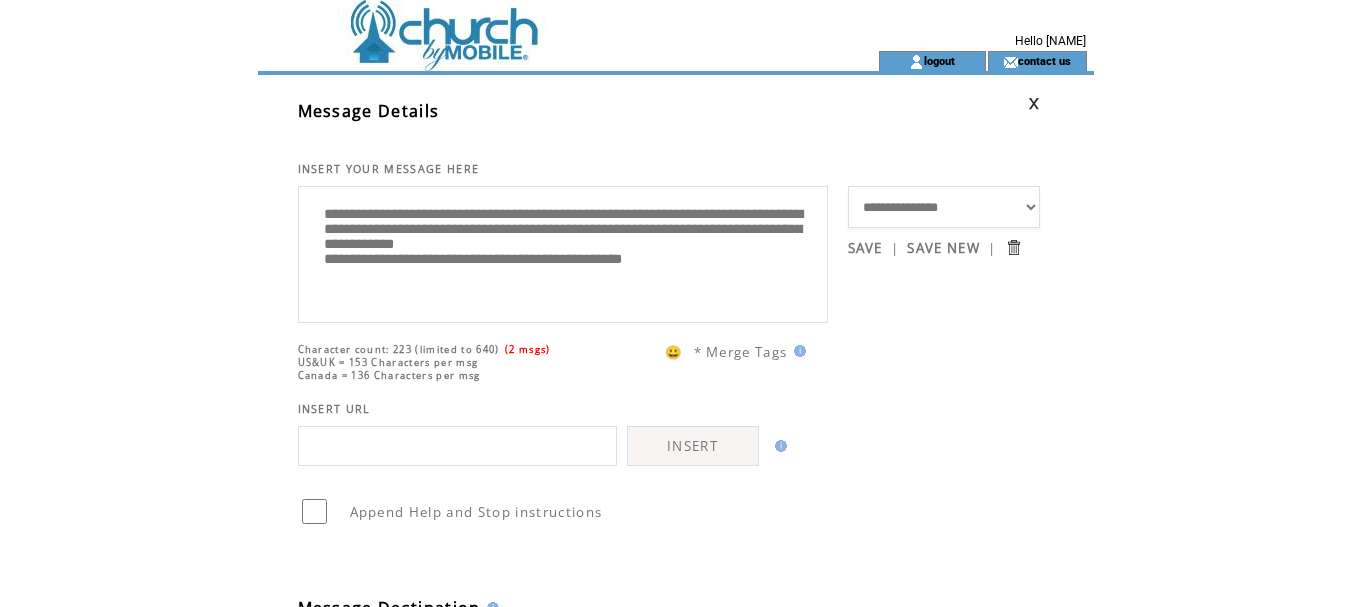 click on "**********" at bounding box center (563, 252) 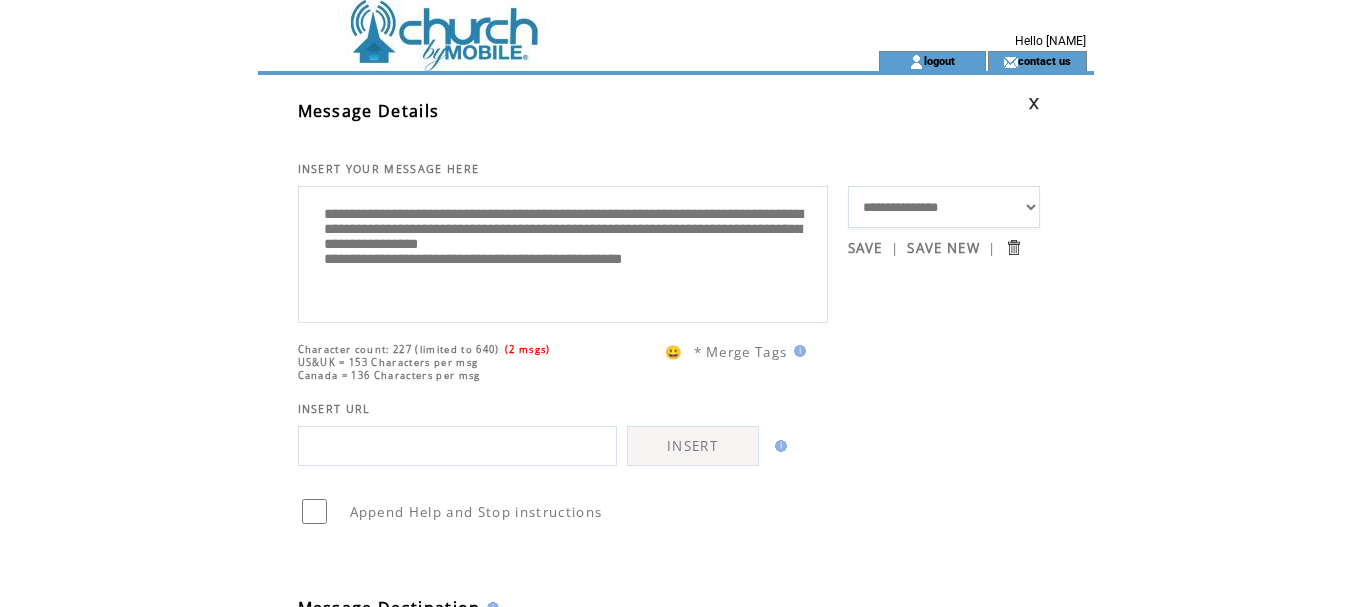click on "**********" at bounding box center [563, 252] 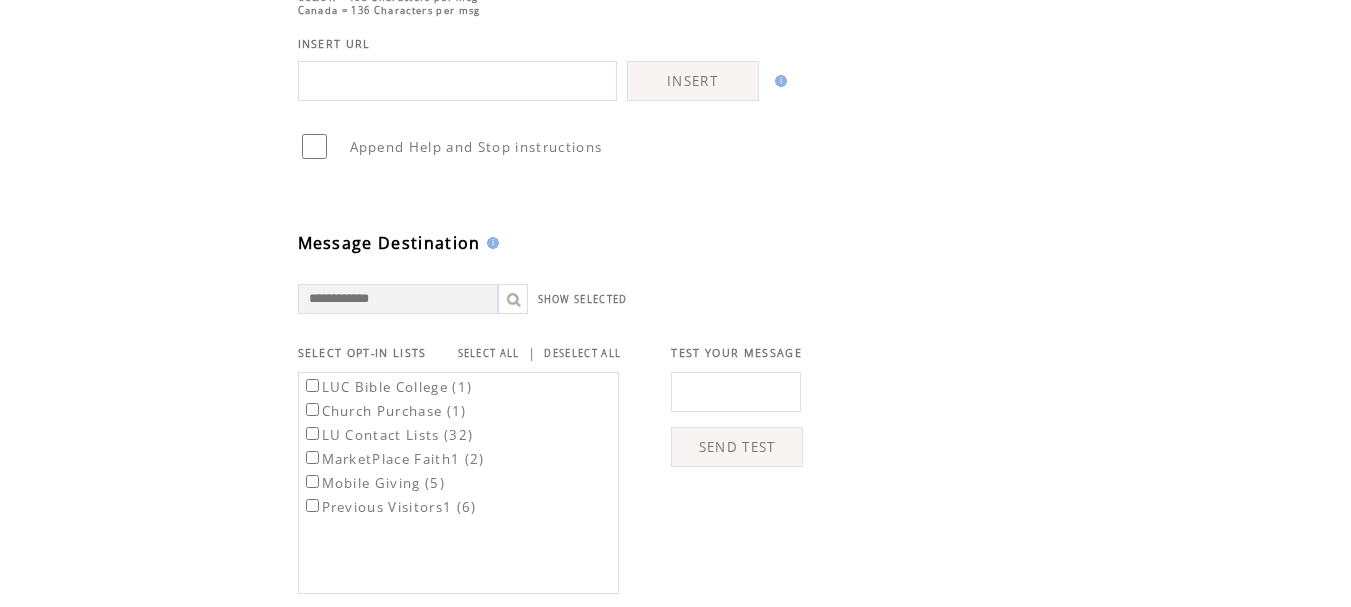 scroll, scrollTop: 400, scrollLeft: 0, axis: vertical 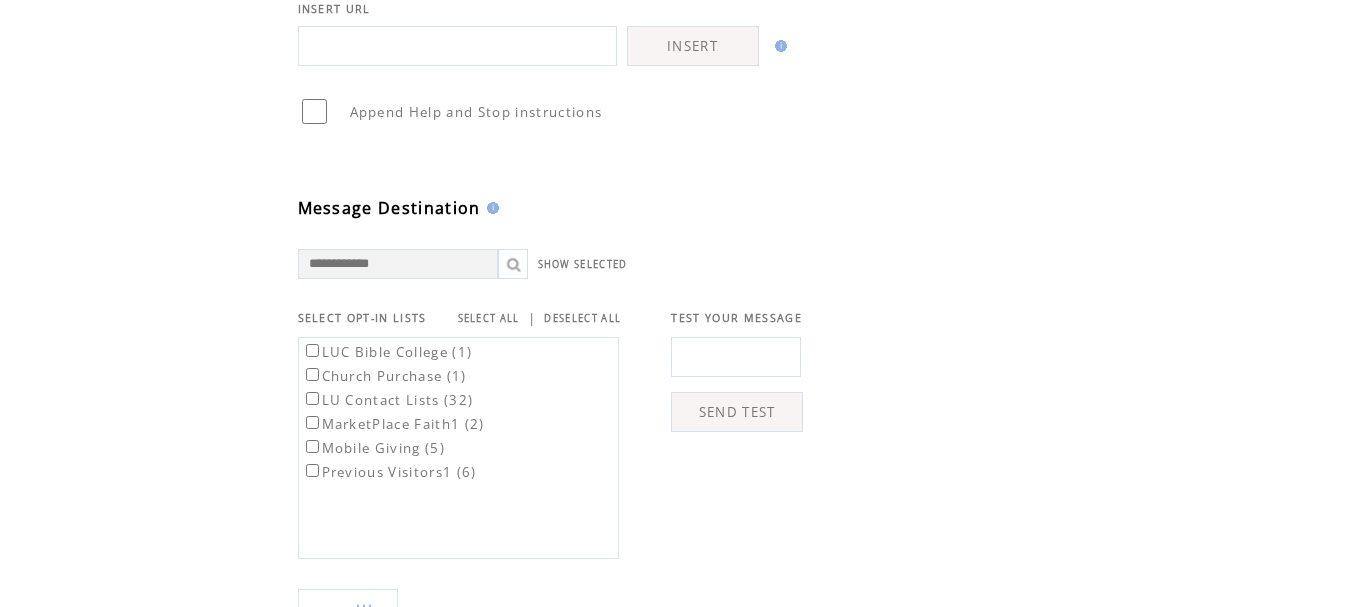 type on "**********" 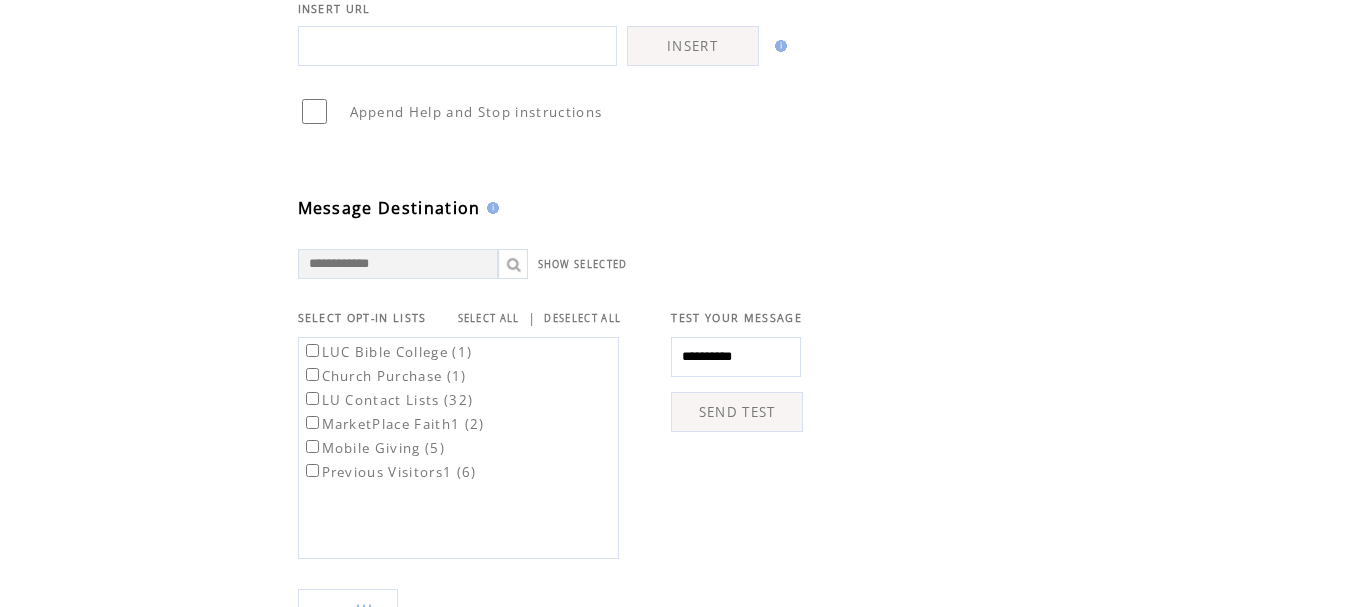 type on "**********" 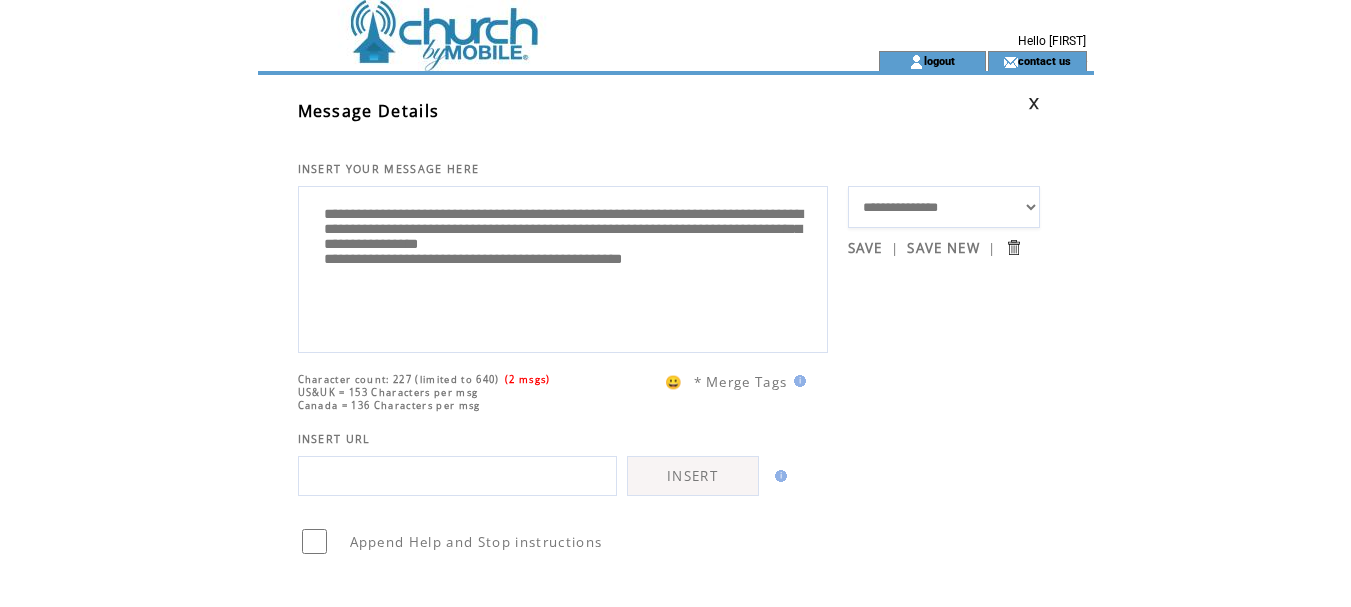 scroll, scrollTop: 0, scrollLeft: 0, axis: both 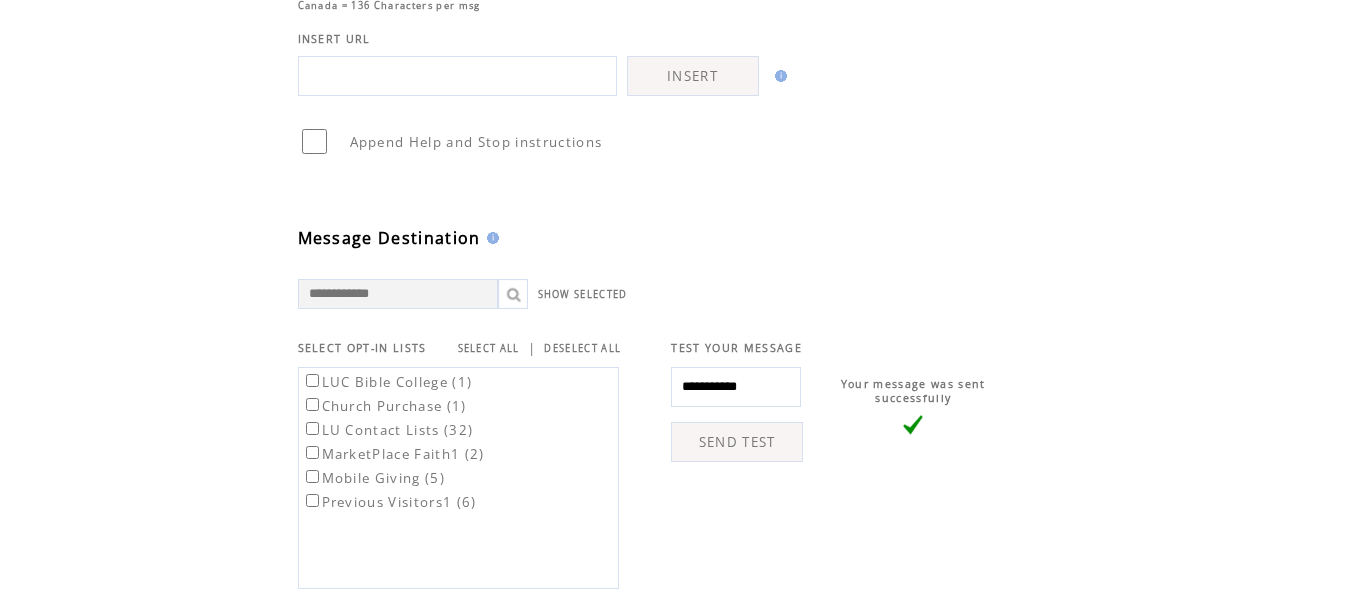 type on "**********" 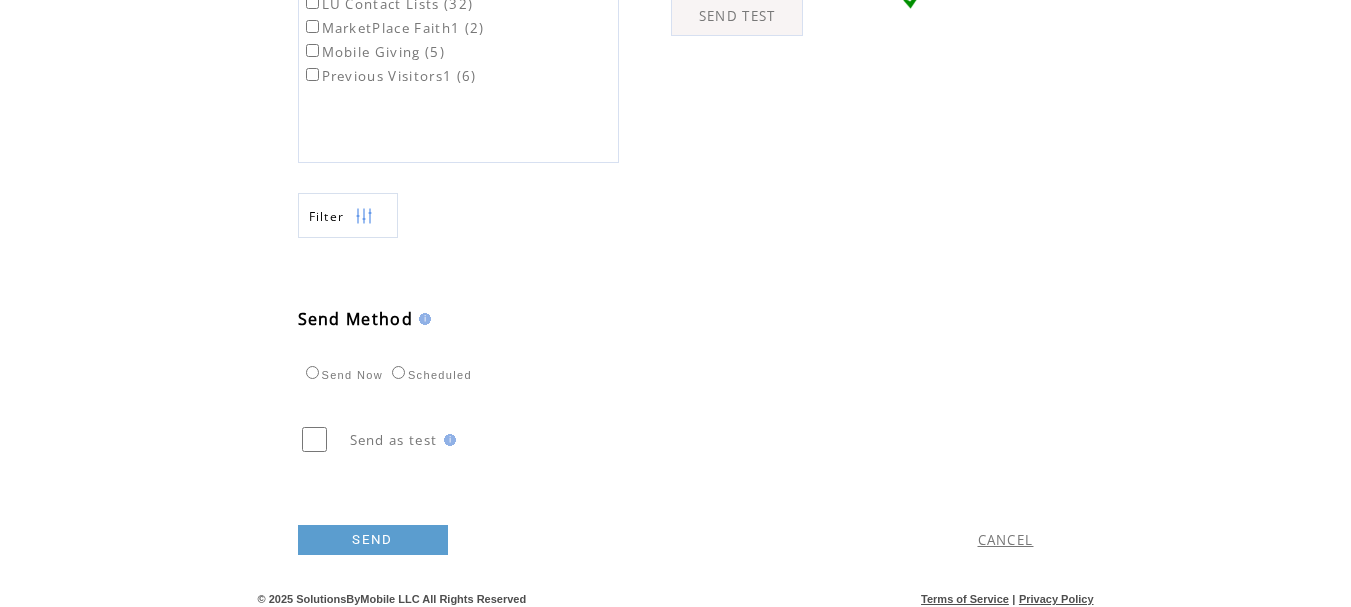 scroll, scrollTop: 834, scrollLeft: 0, axis: vertical 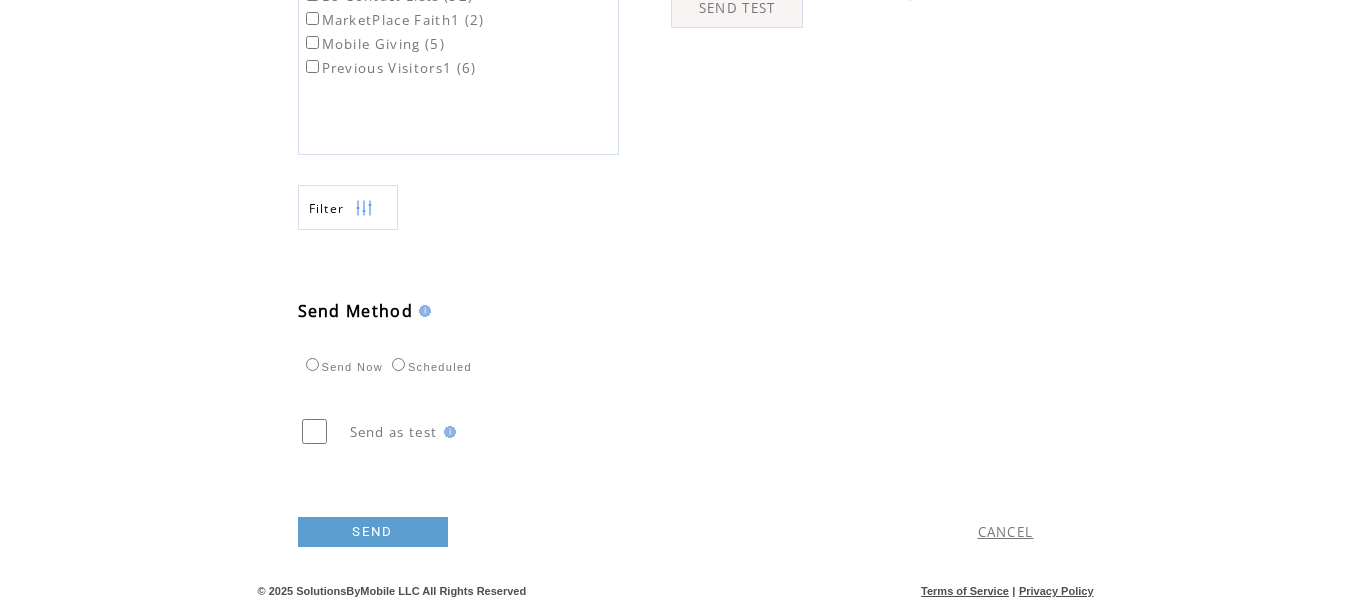 click on "SEND" at bounding box center [373, 532] 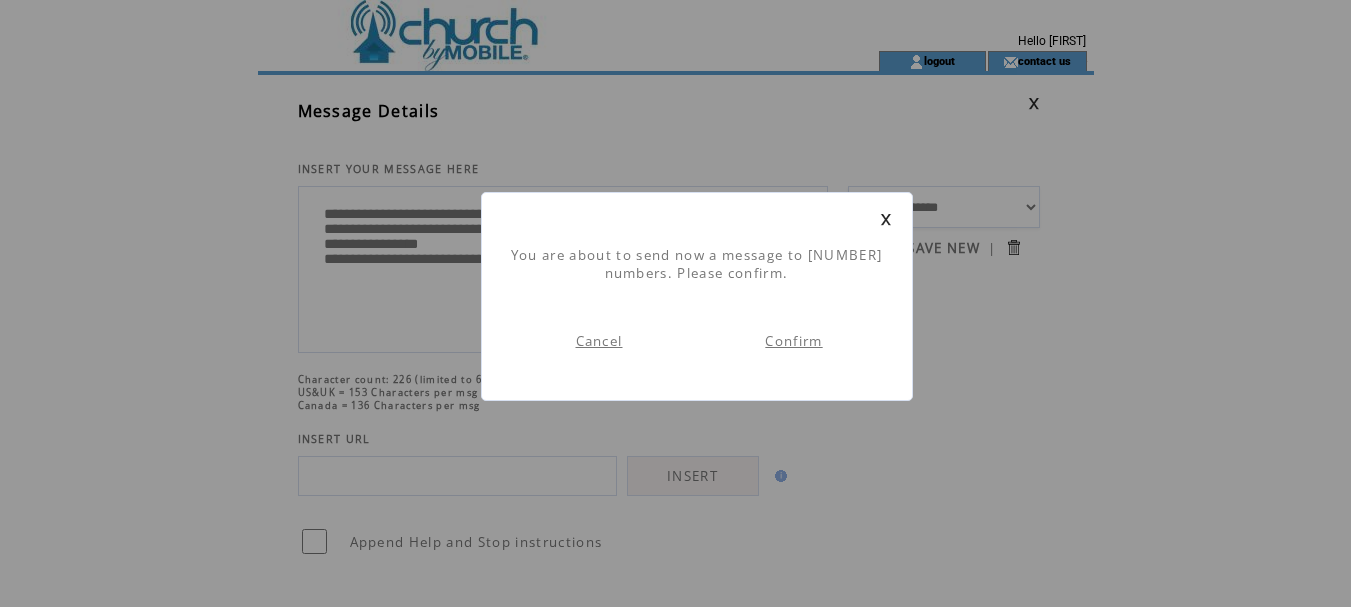 scroll, scrollTop: 1, scrollLeft: 0, axis: vertical 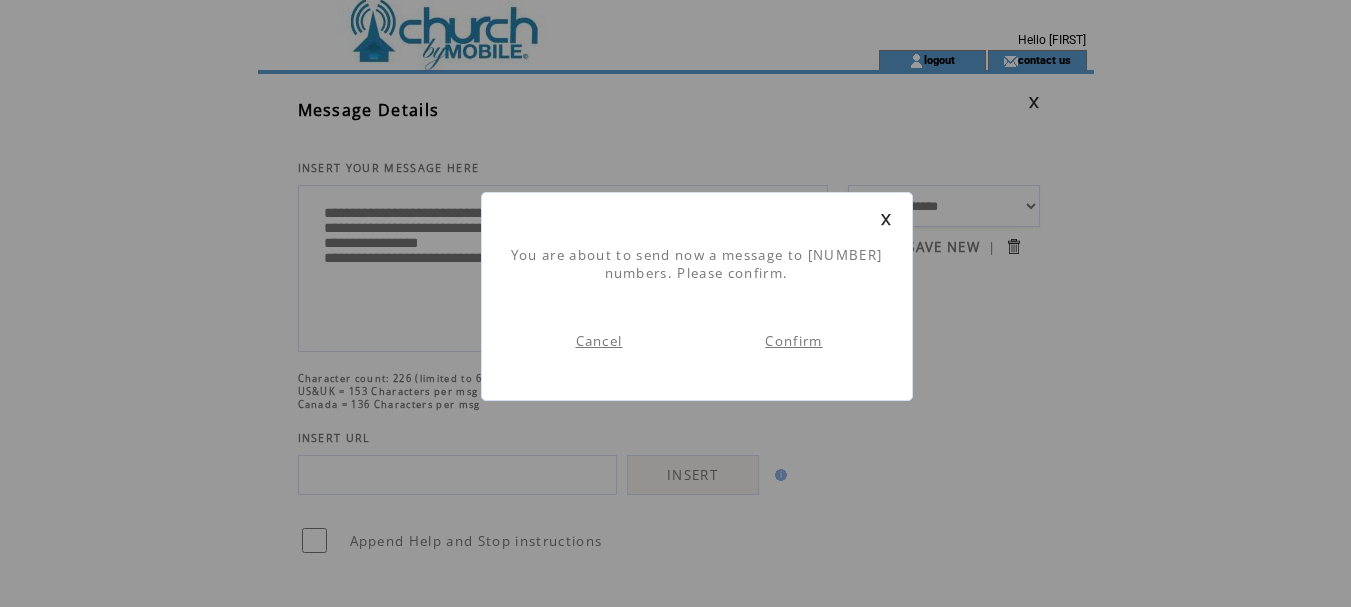 click on "Confirm" at bounding box center (793, 341) 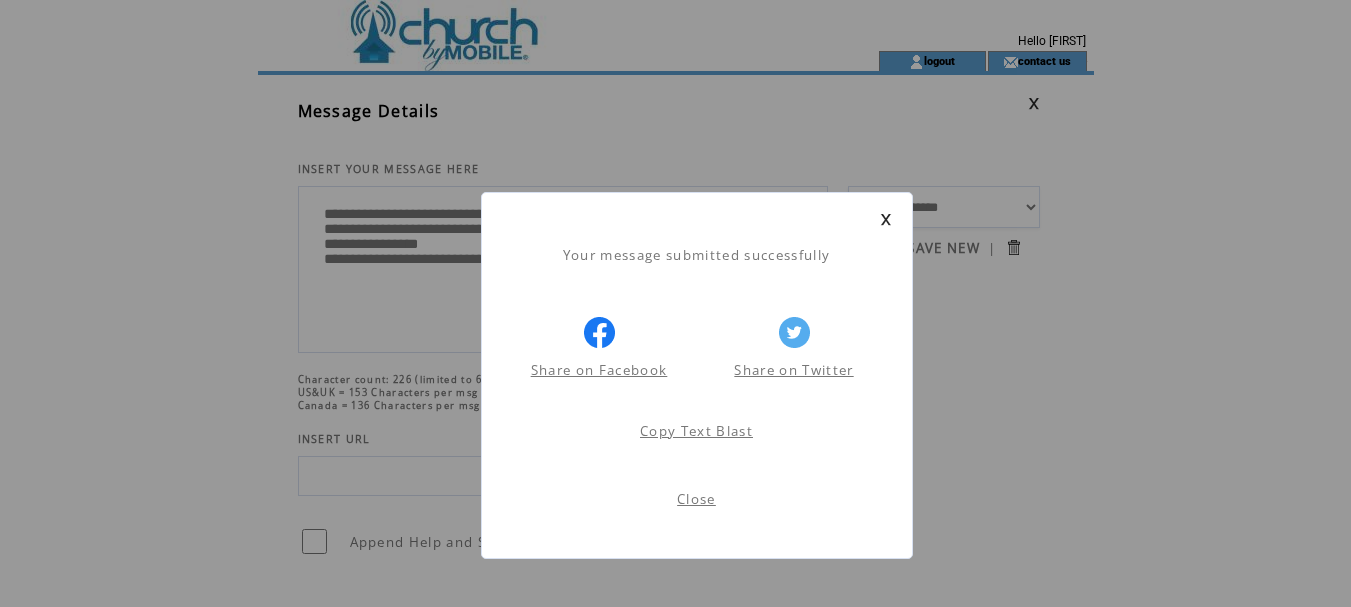 scroll, scrollTop: 1, scrollLeft: 0, axis: vertical 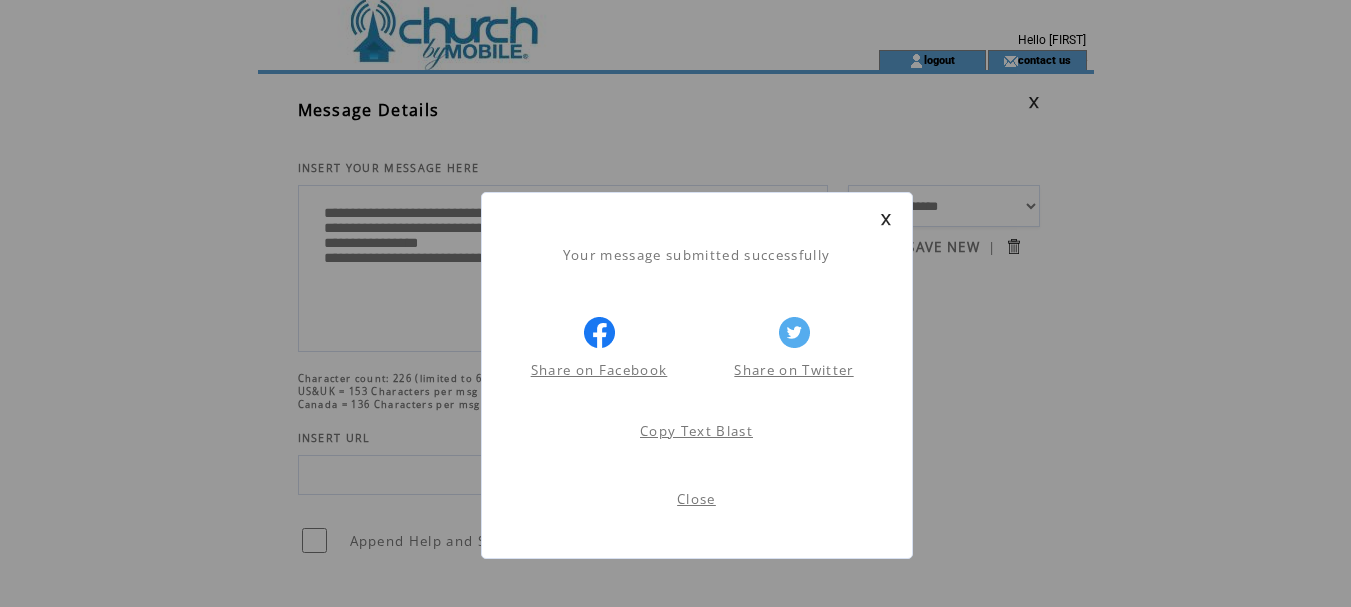 click on "Close" at bounding box center [696, 499] 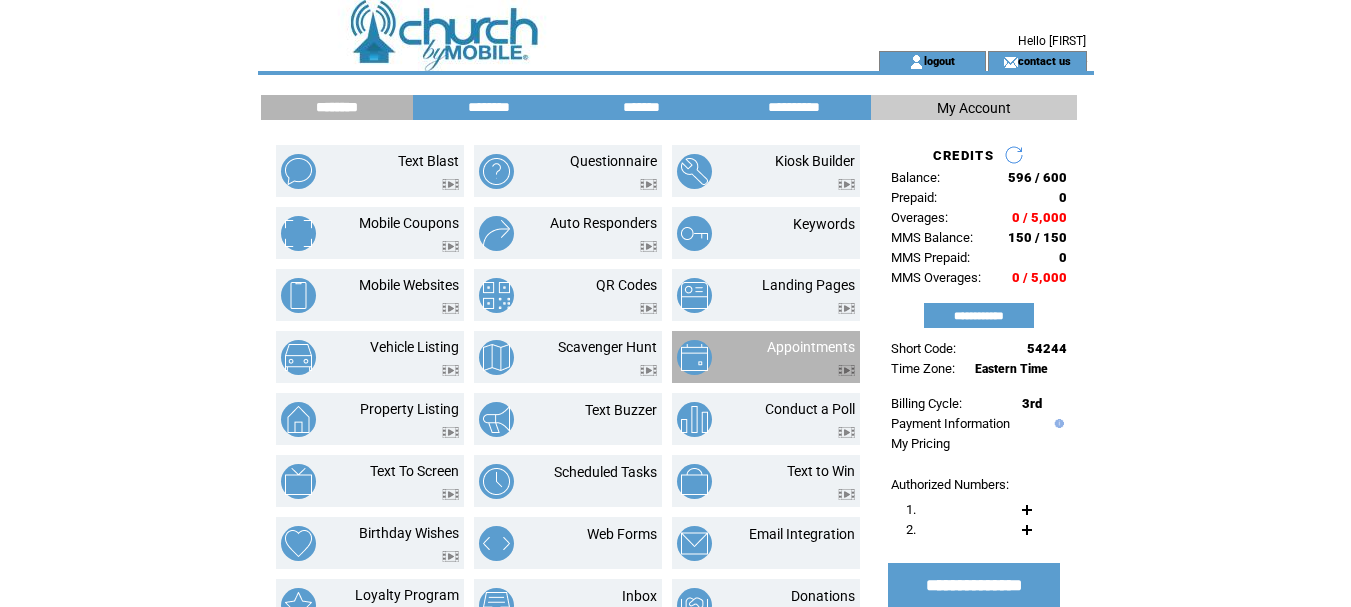 scroll, scrollTop: 0, scrollLeft: 0, axis: both 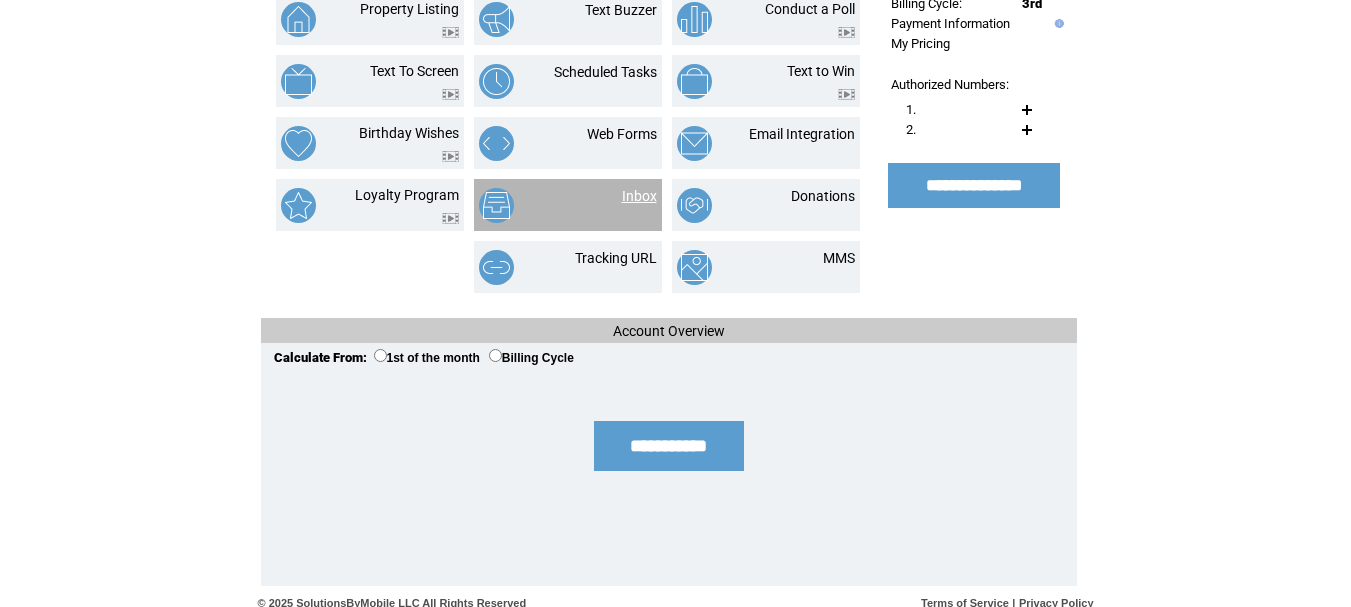 click on "Inbox" at bounding box center [639, 196] 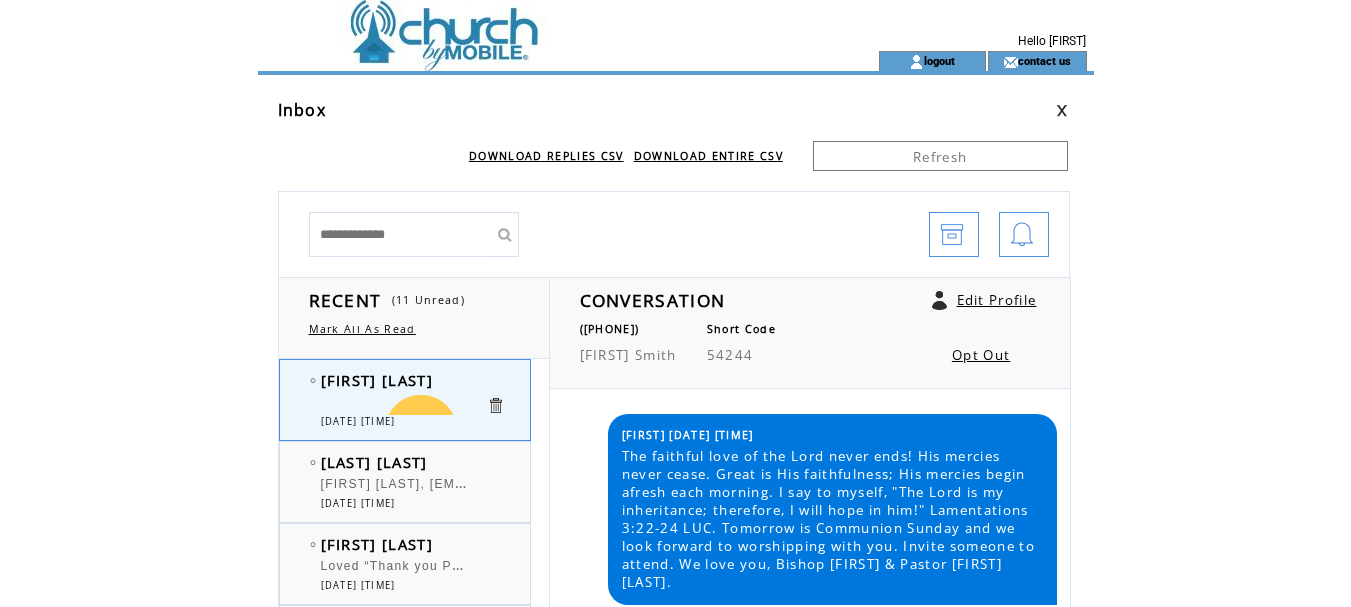 scroll, scrollTop: 0, scrollLeft: 0, axis: both 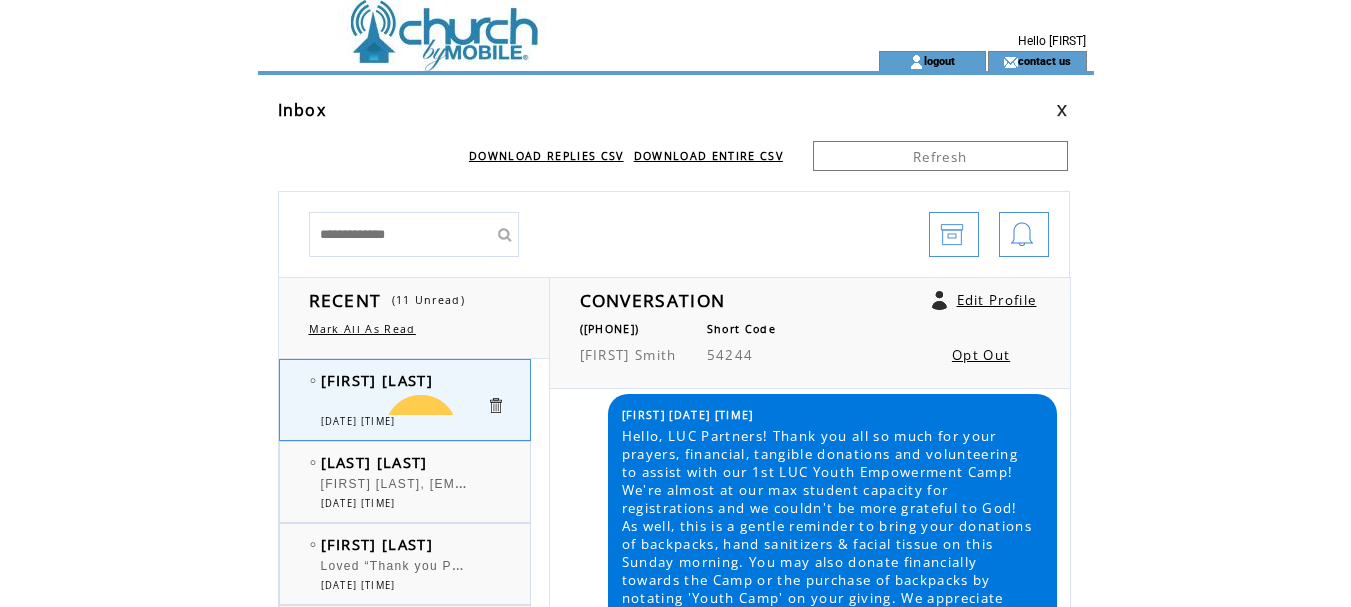 click at bounding box center [1062, 110] 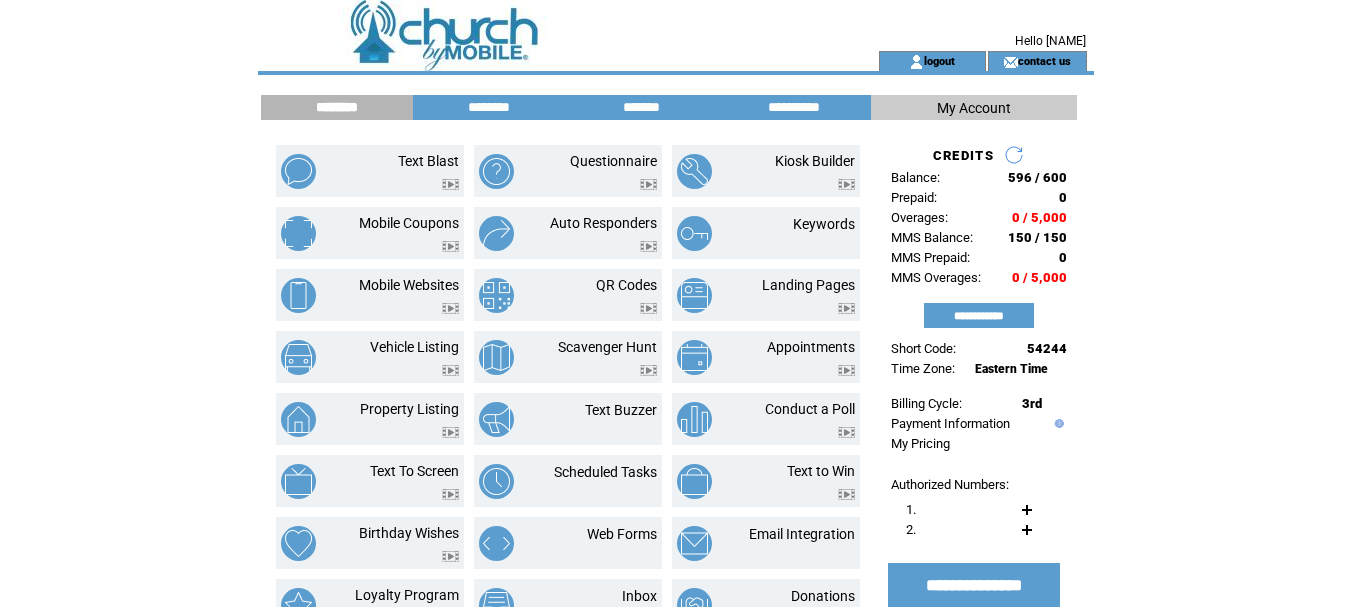 scroll, scrollTop: 0, scrollLeft: 0, axis: both 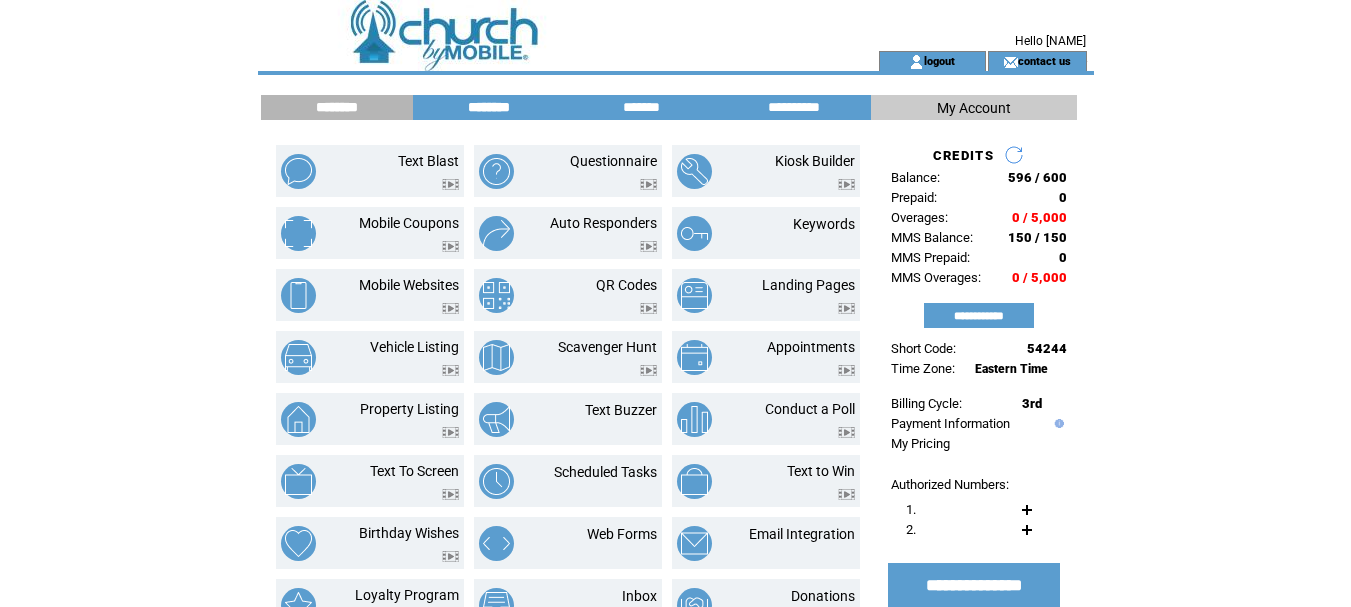 click on "********" at bounding box center (489, 107) 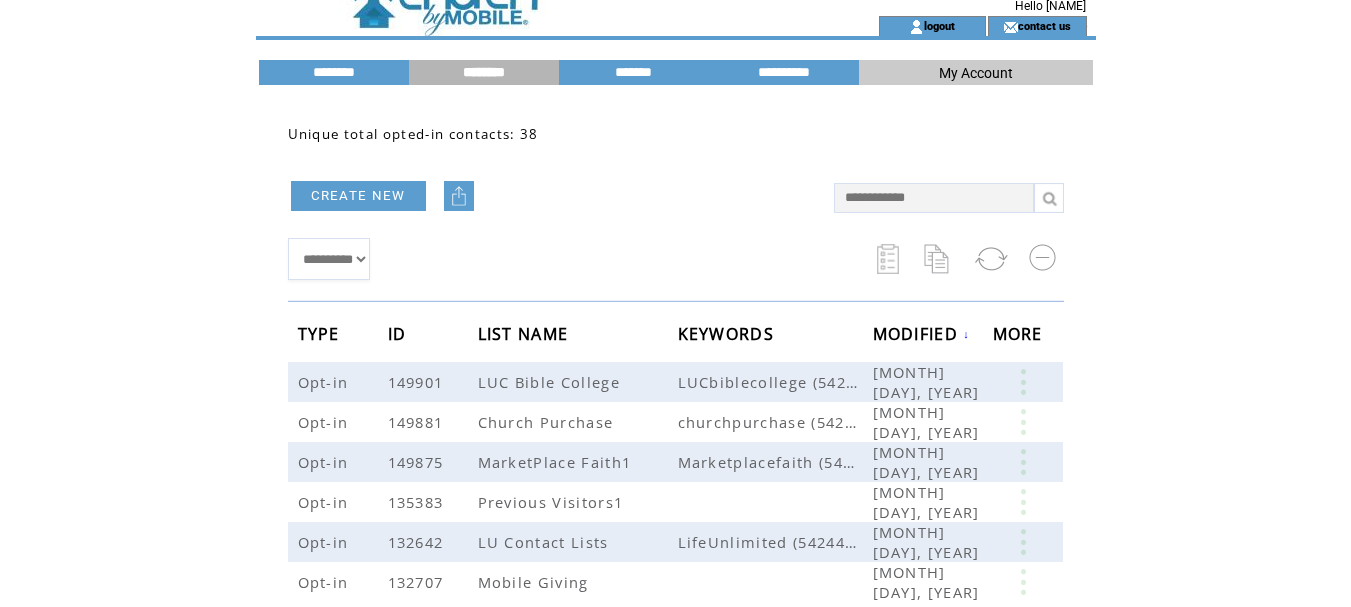 scroll, scrollTop: 0, scrollLeft: 0, axis: both 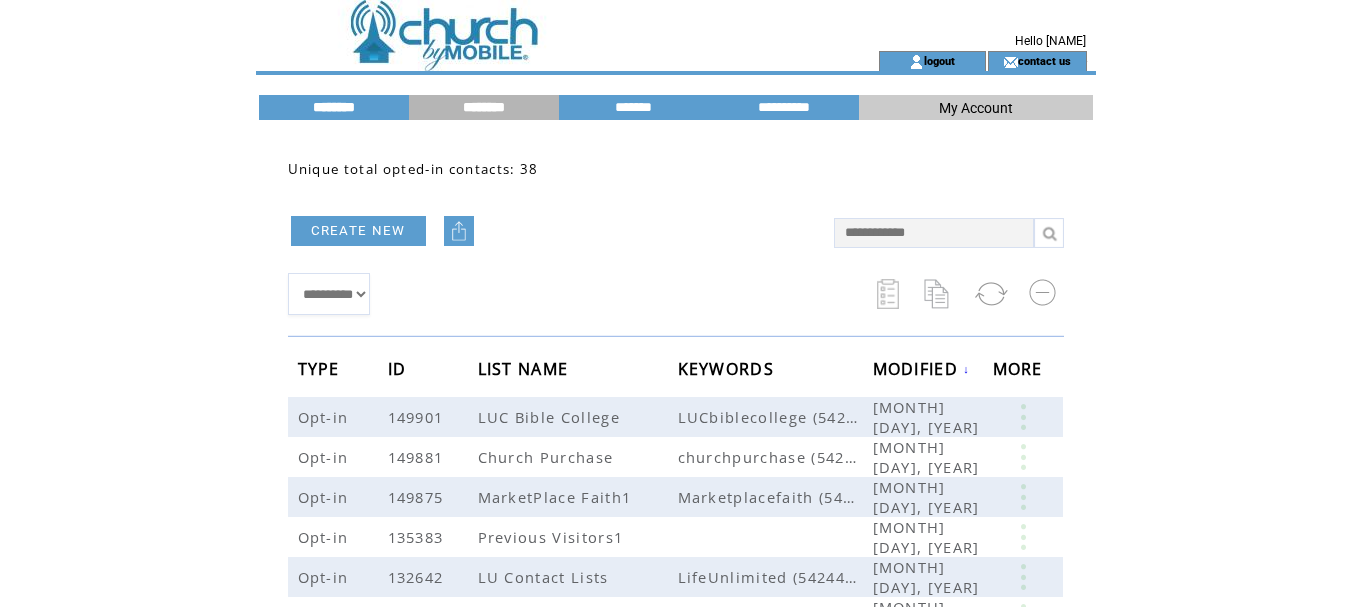click on "********" at bounding box center [334, 107] 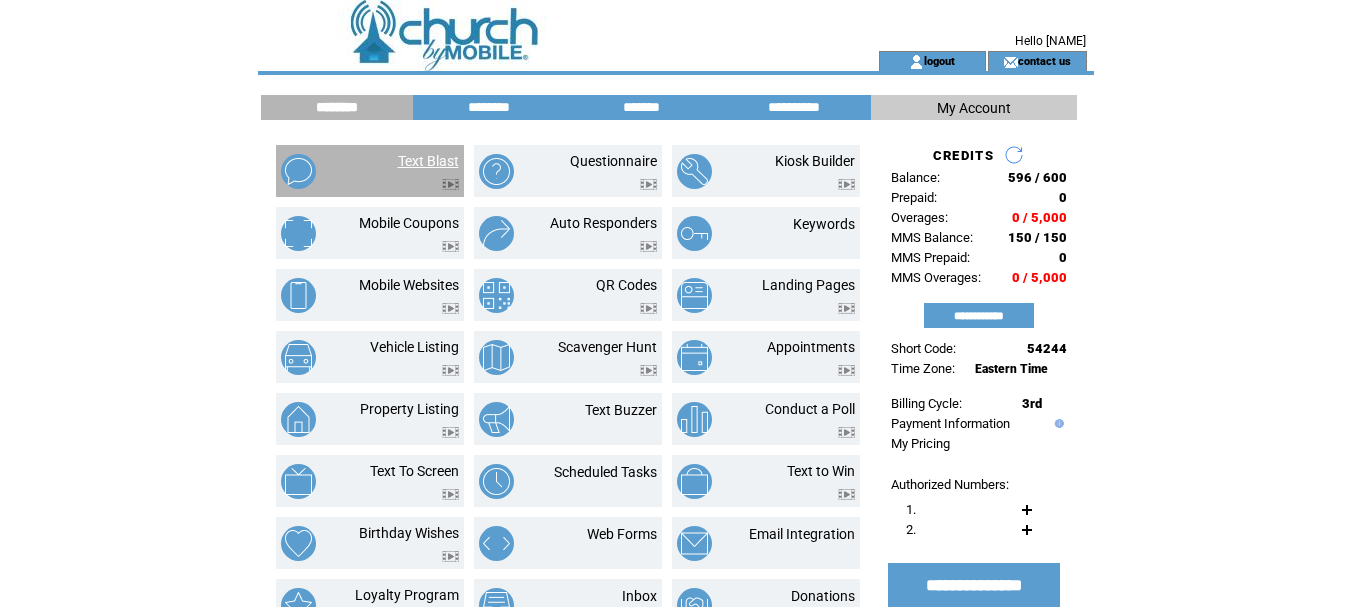 click on "Text Blast" at bounding box center [428, 161] 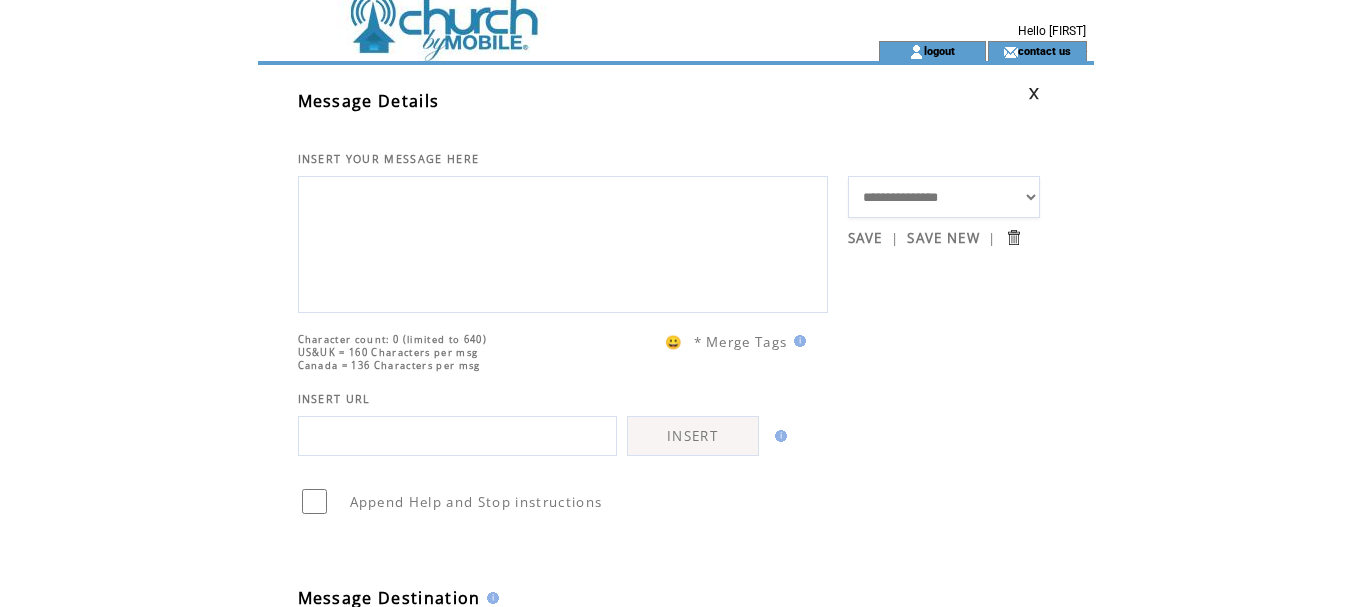 scroll, scrollTop: 0, scrollLeft: 0, axis: both 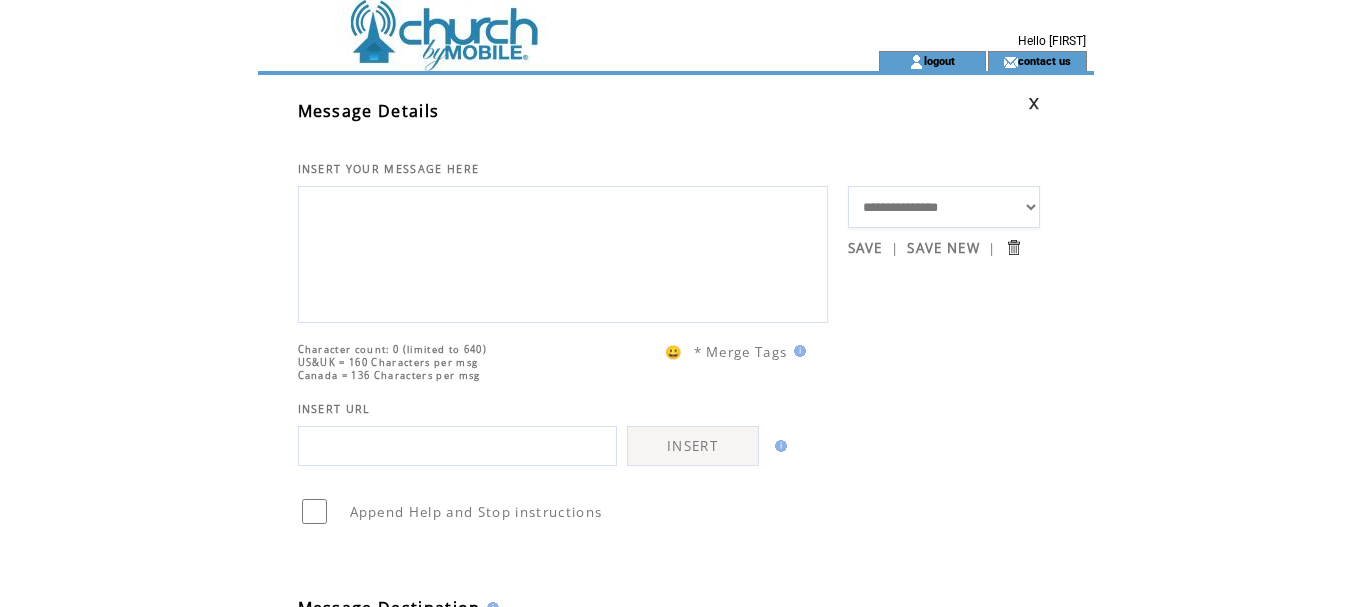 click at bounding box center [1034, 103] 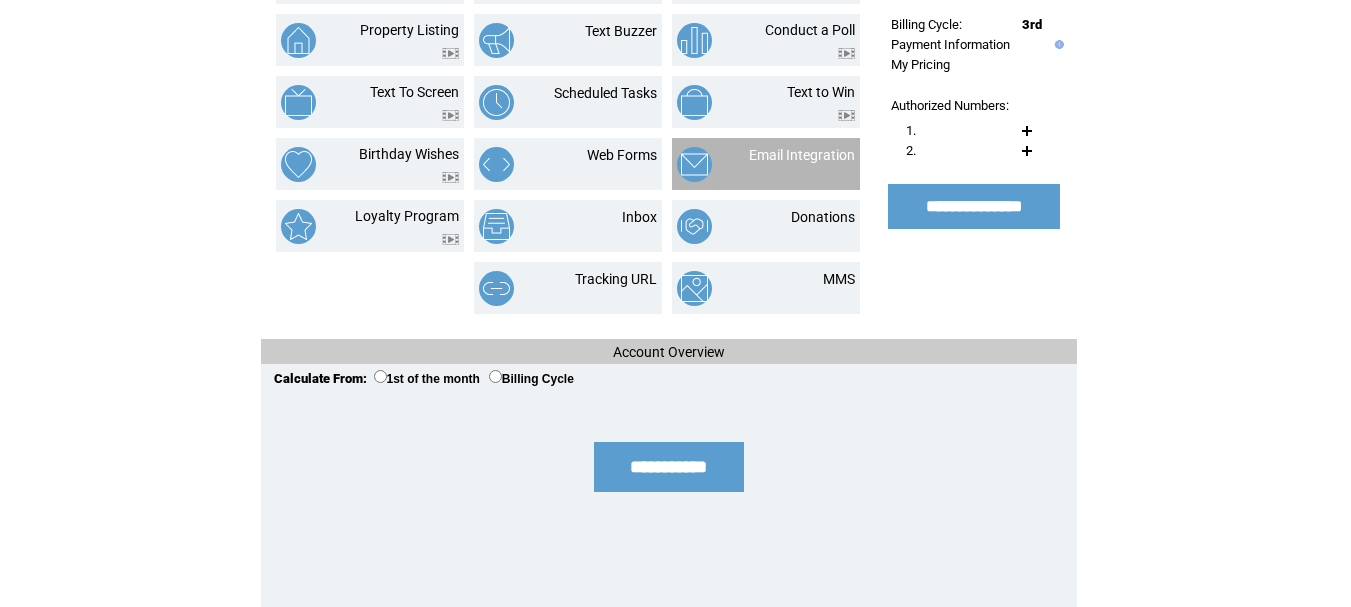 scroll, scrollTop: 0, scrollLeft: 0, axis: both 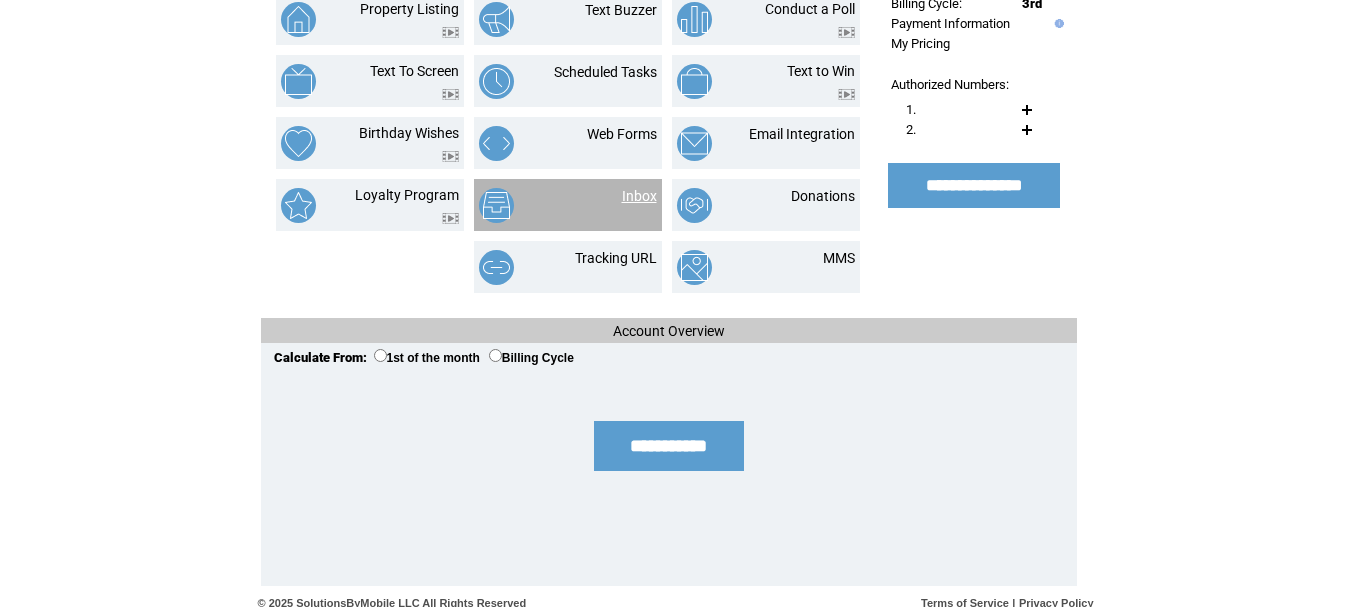click on "Inbox" at bounding box center (639, 196) 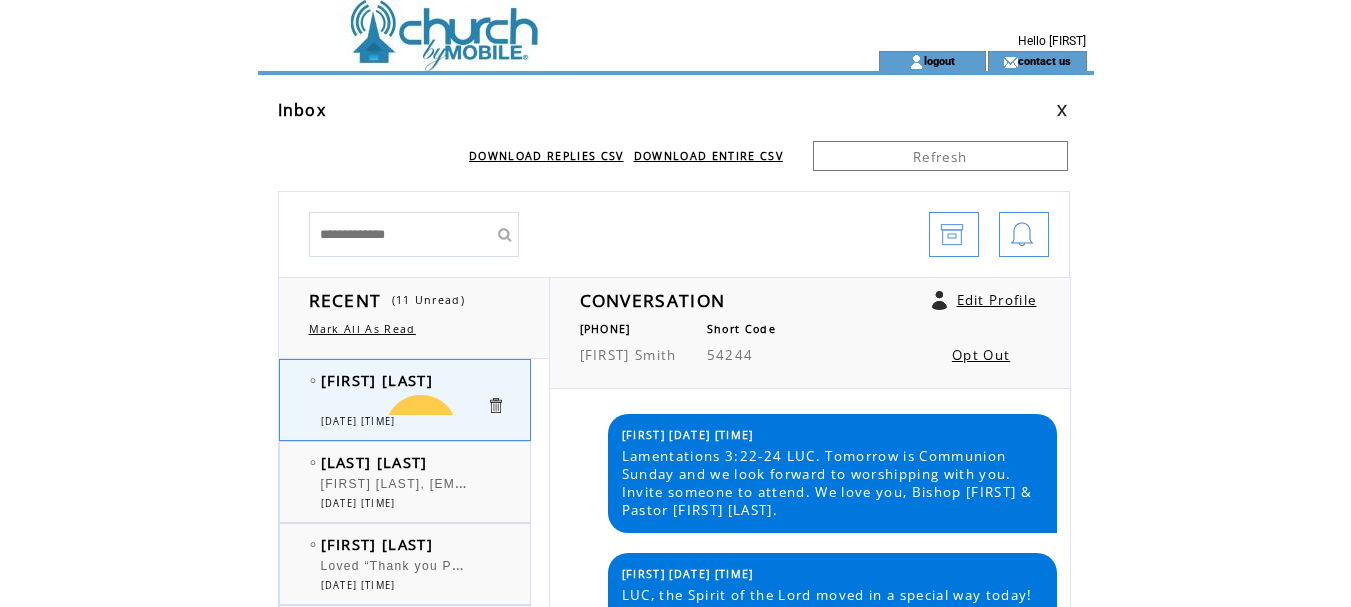 scroll, scrollTop: 0, scrollLeft: 0, axis: both 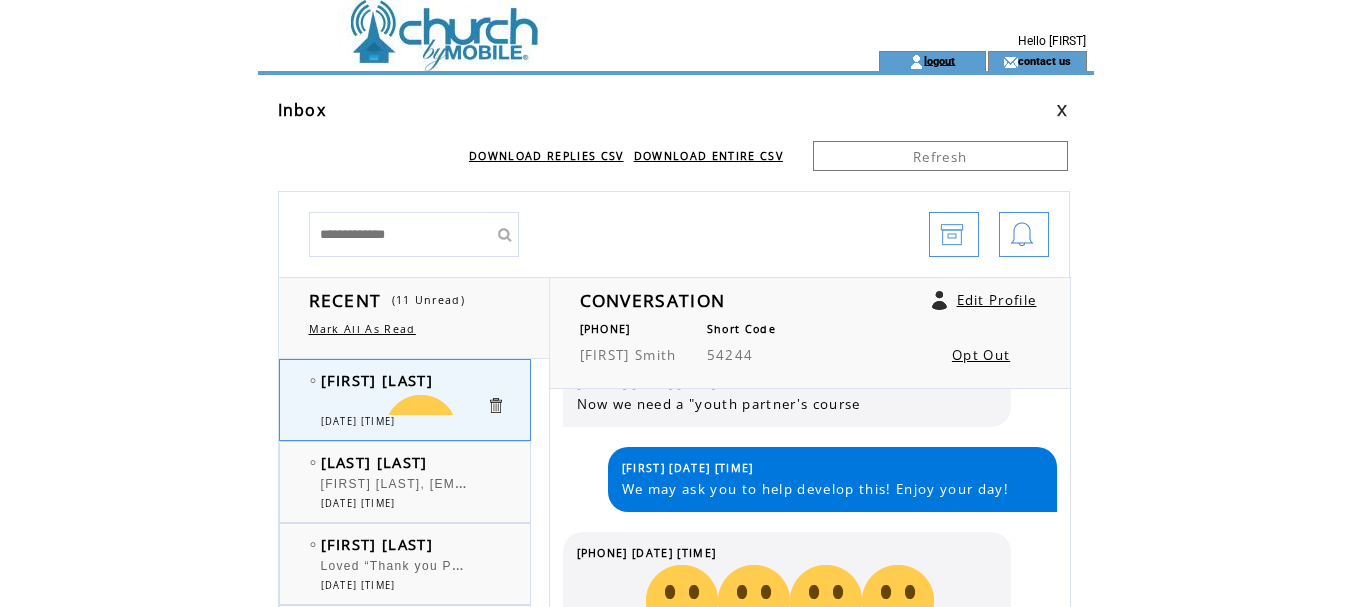click on "logout" at bounding box center (939, 60) 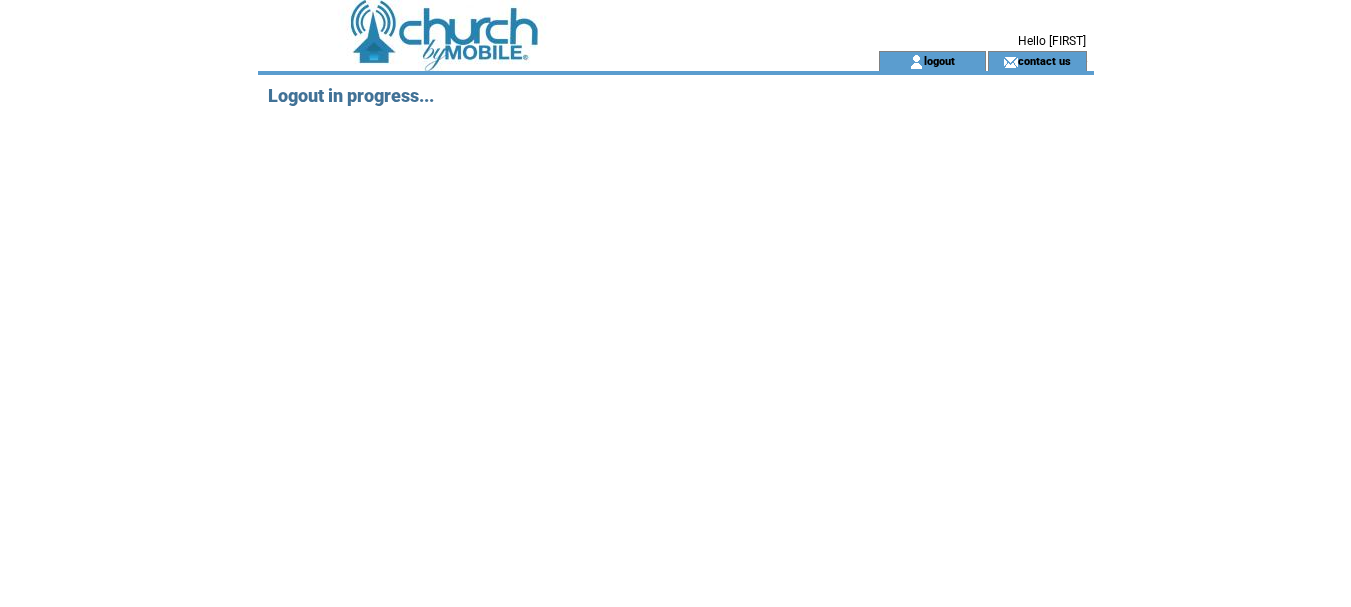 scroll, scrollTop: 0, scrollLeft: 0, axis: both 